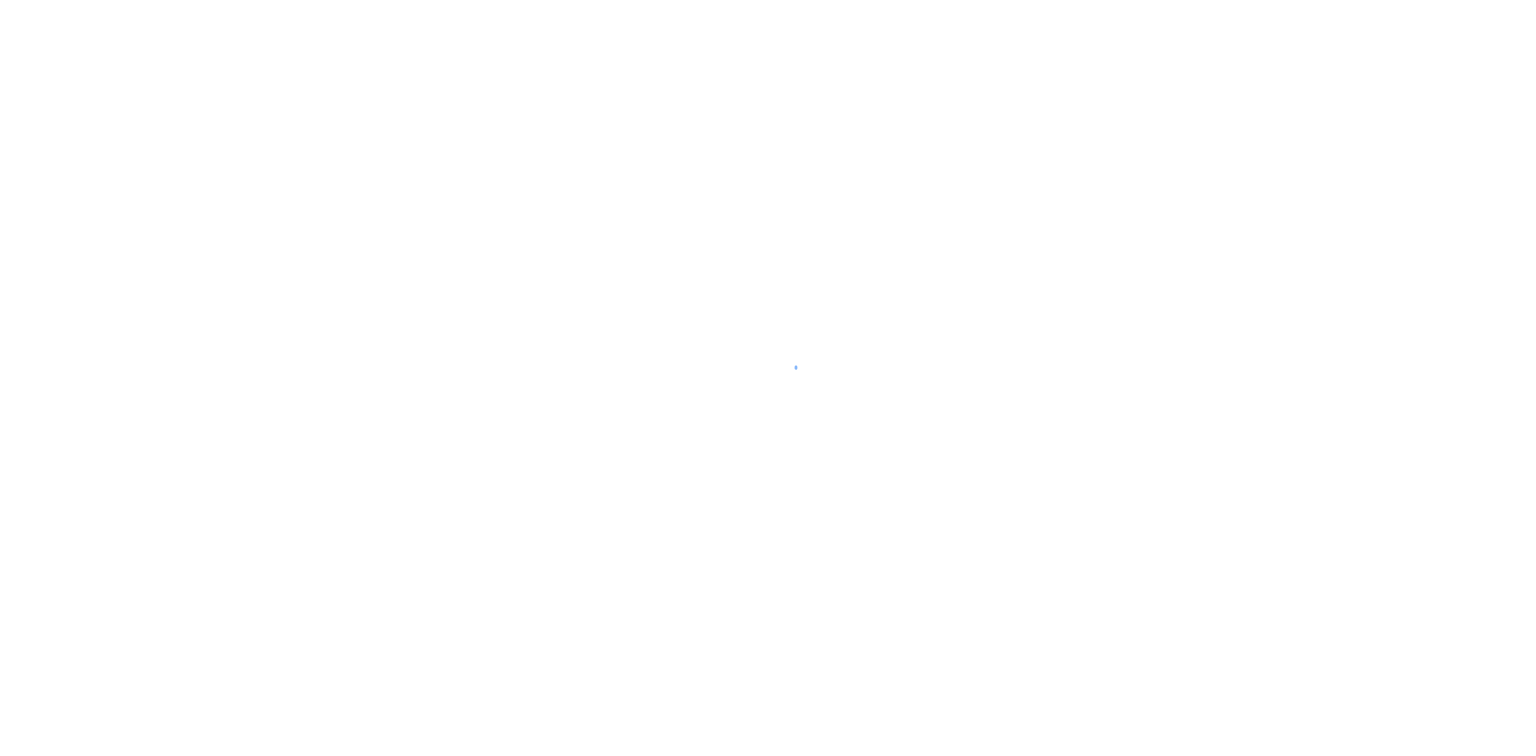 scroll, scrollTop: 0, scrollLeft: 0, axis: both 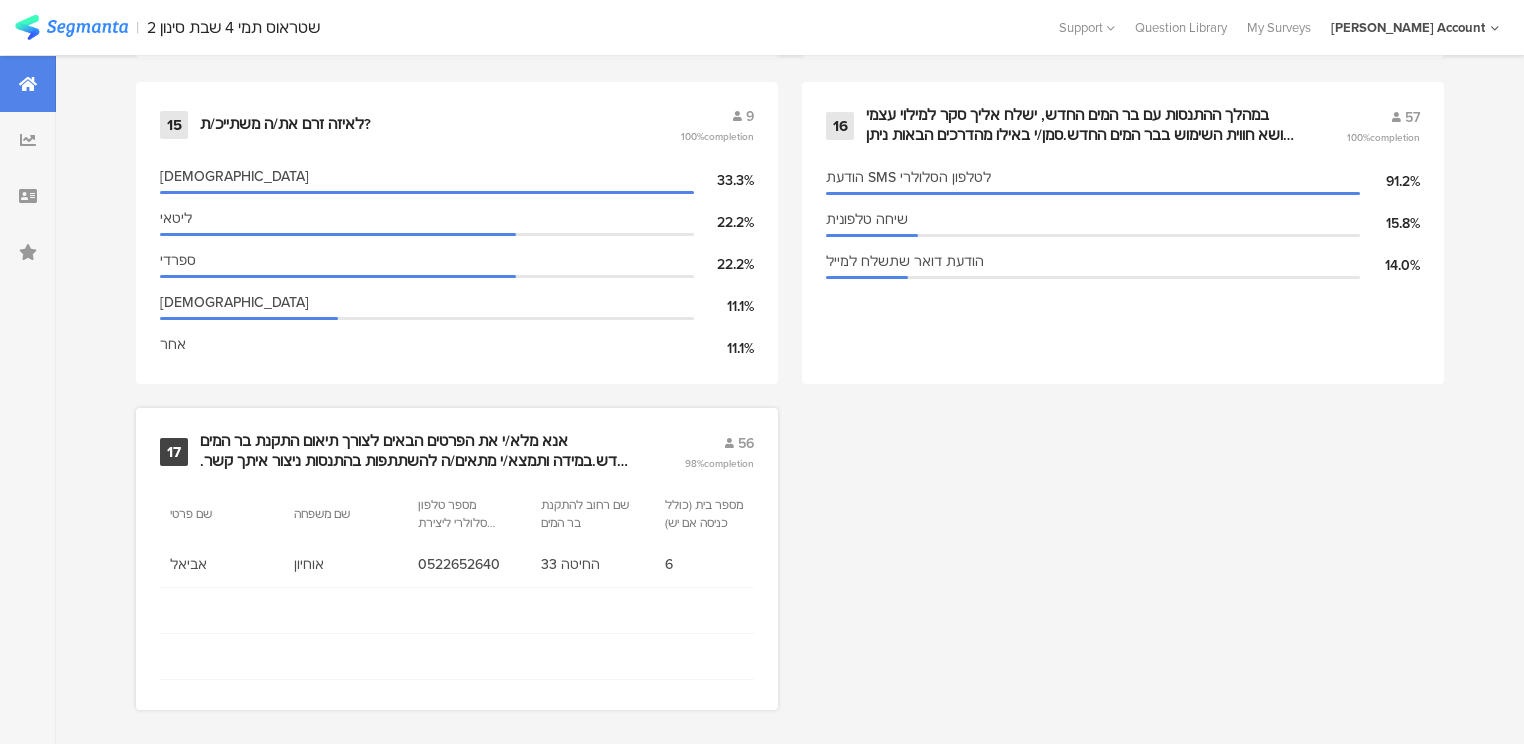 click on "אנא מלא/י את הפרטים הבאים לצורך תיאום התקנת בר המים החדש.במידה ותמצא/י מתאים/ה להשתתפות בהתנסות ניצור איתך קשר. מילוי השאלון אינו מבטיח השתתפות בפיילוט. ההחלטה על ההשתתפות תיעשה בהתאם לצרכים שהוגדרו לפיילוט" at bounding box center (418, 451) 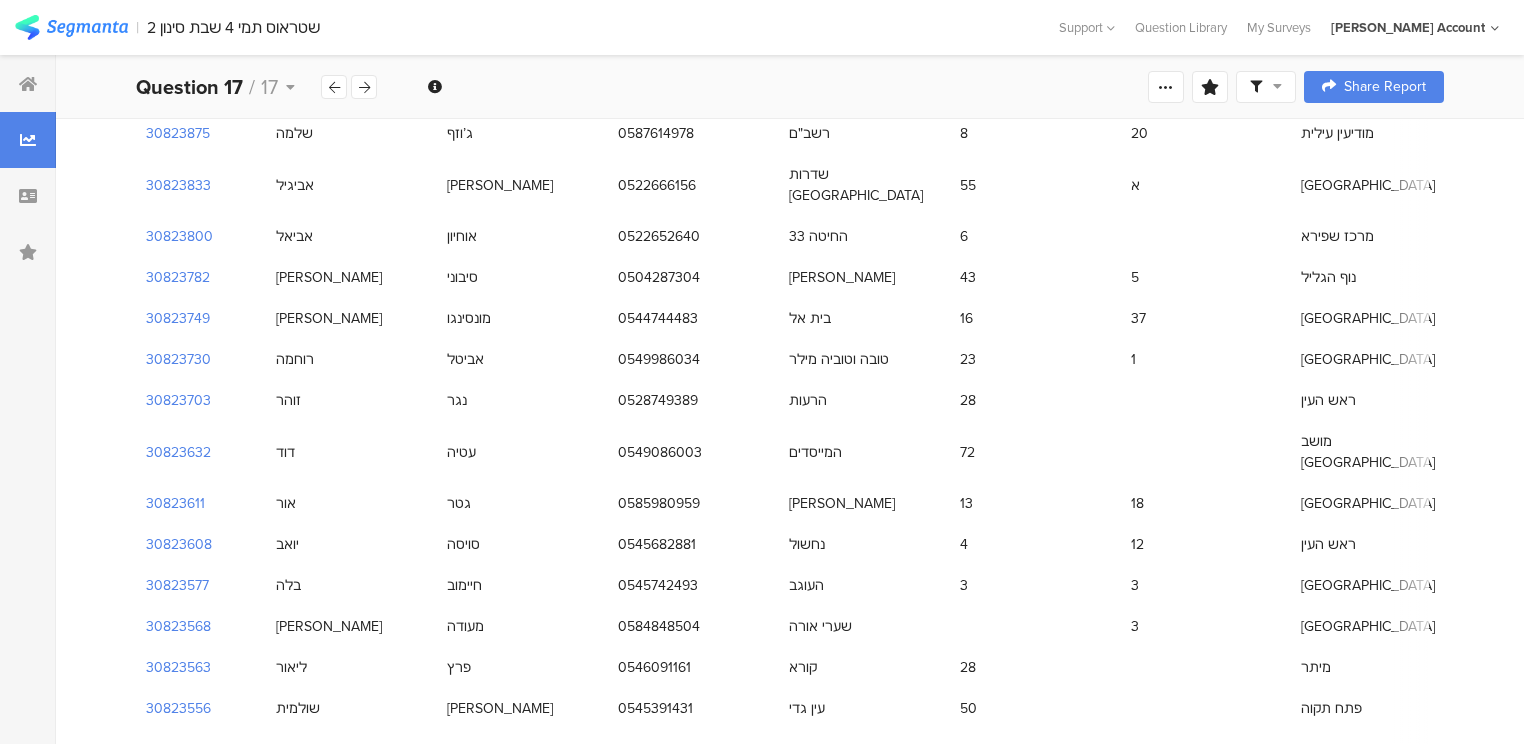 scroll, scrollTop: 480, scrollLeft: 0, axis: vertical 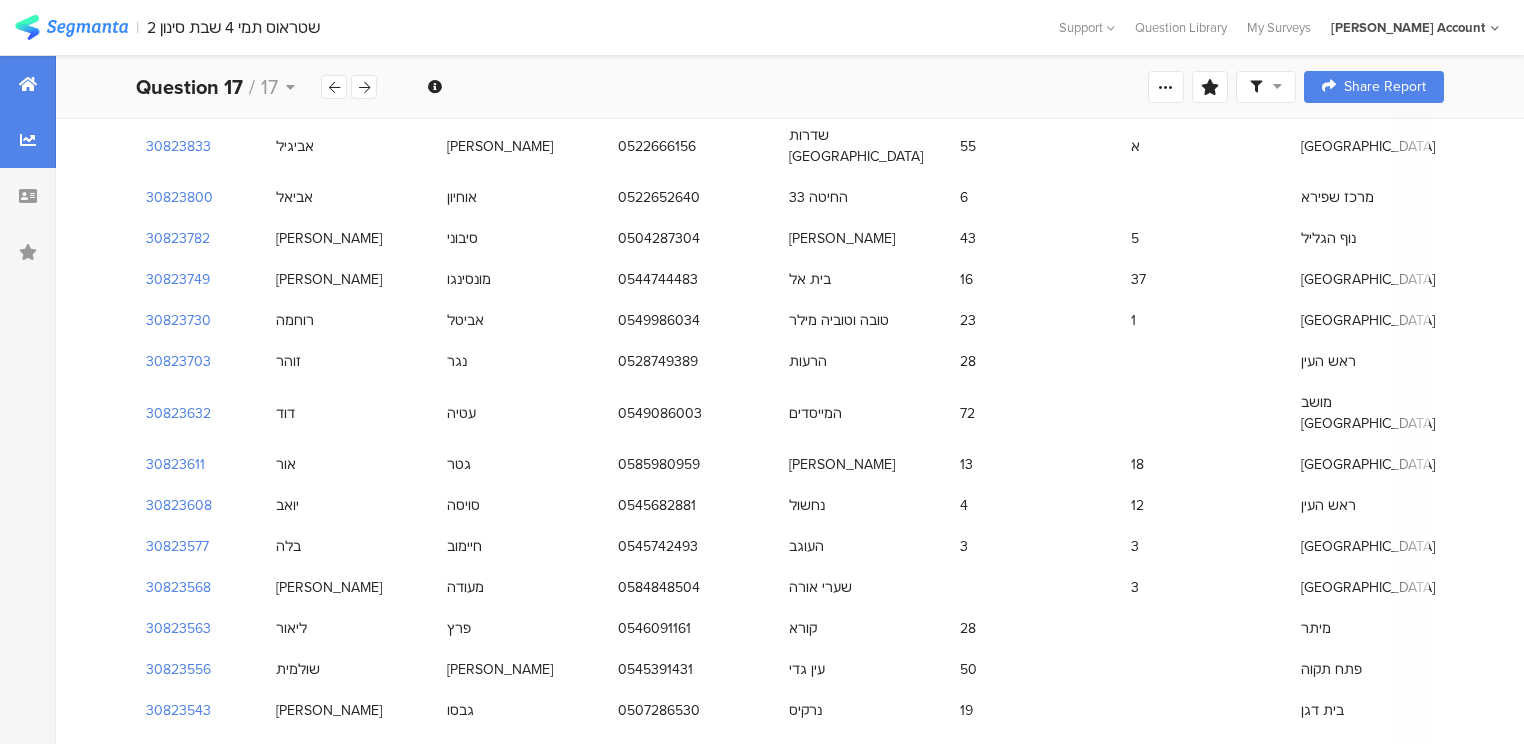 click at bounding box center [28, 84] 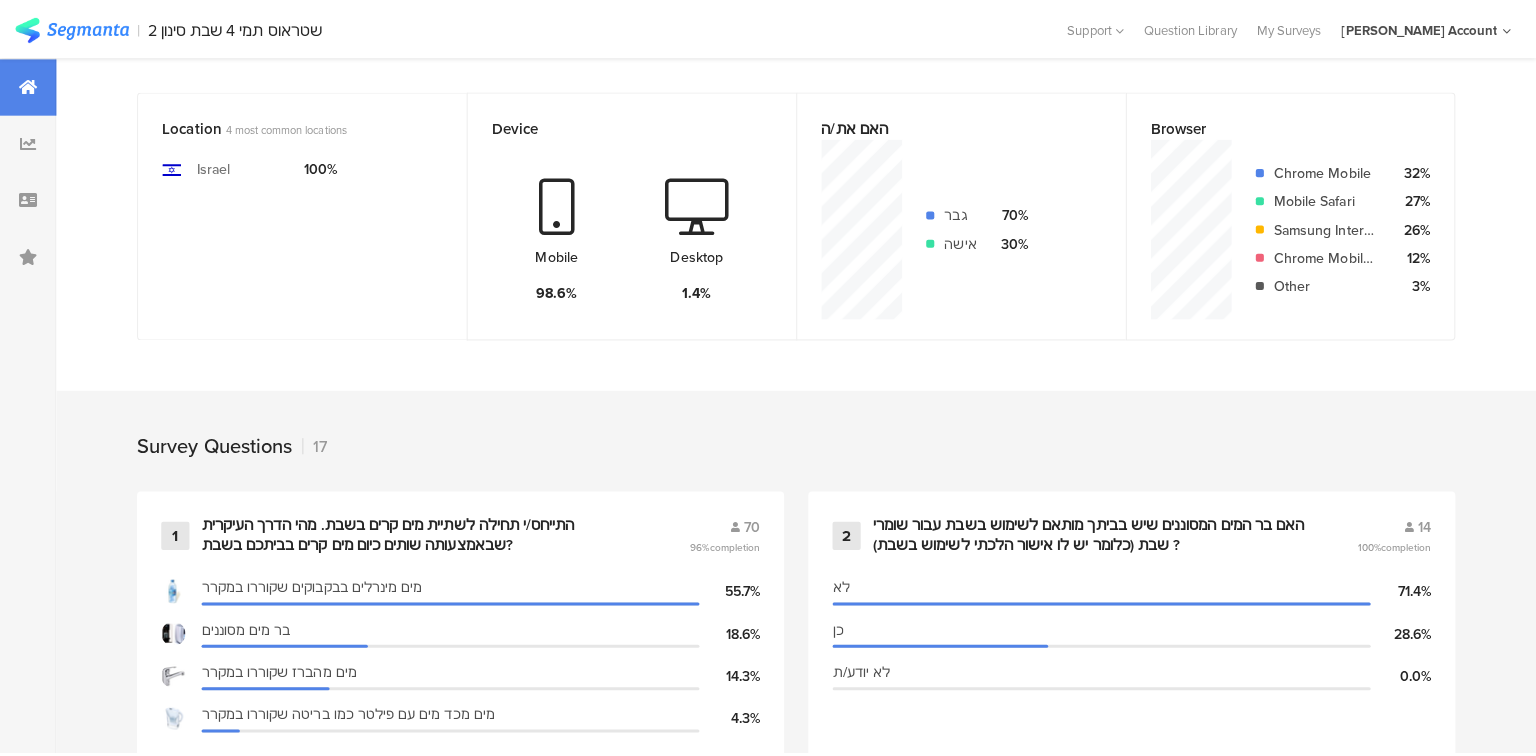 scroll, scrollTop: 0, scrollLeft: 0, axis: both 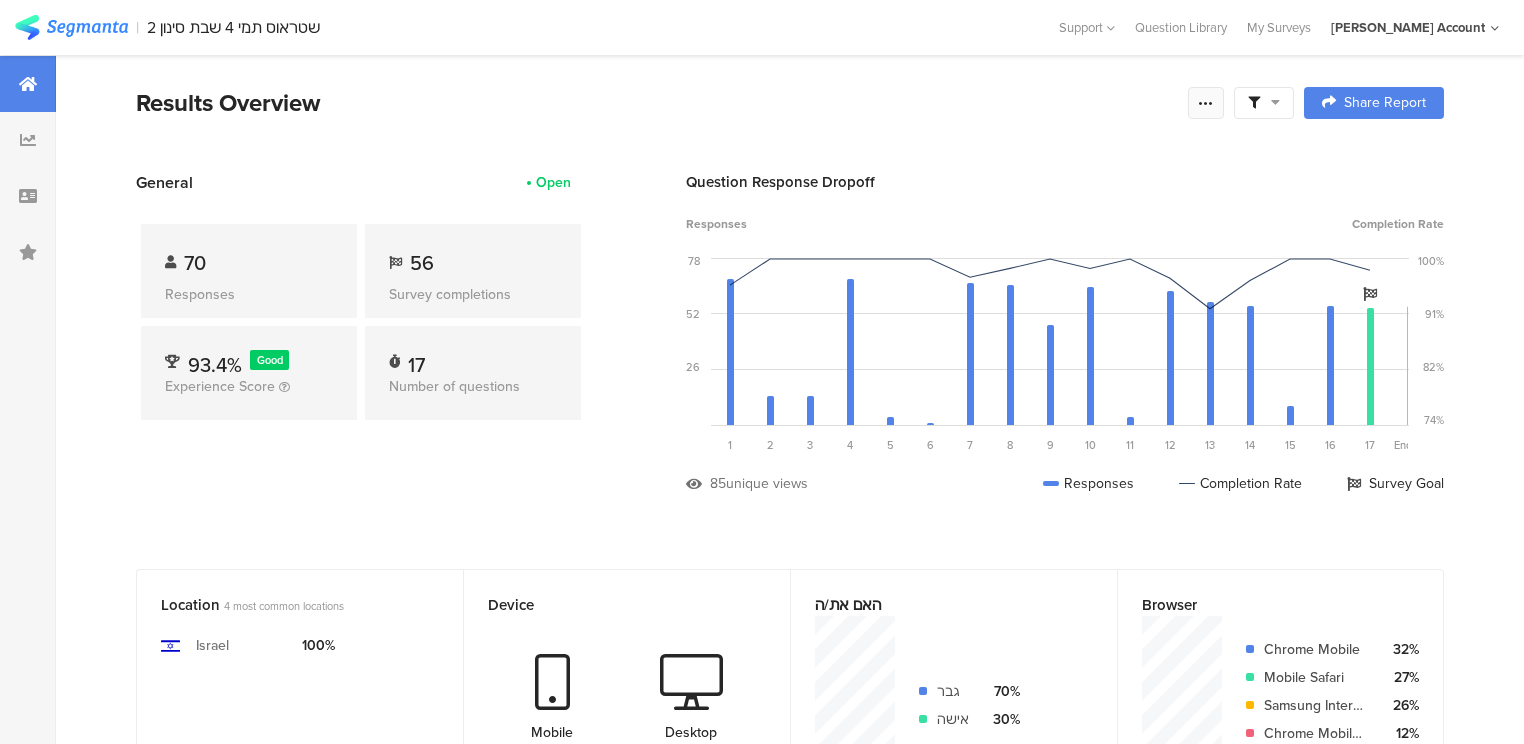 click at bounding box center (1206, 103) 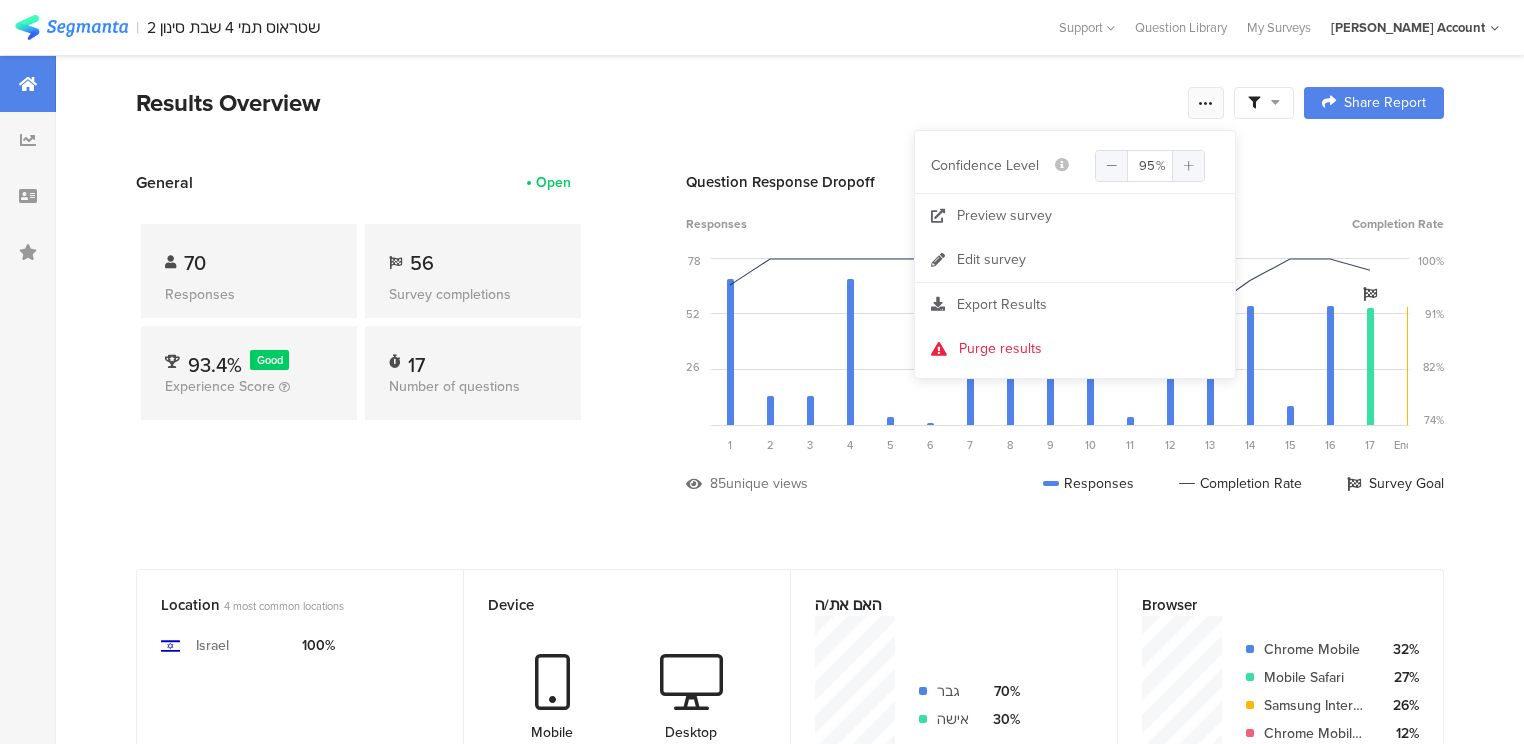 click at bounding box center [1206, 103] 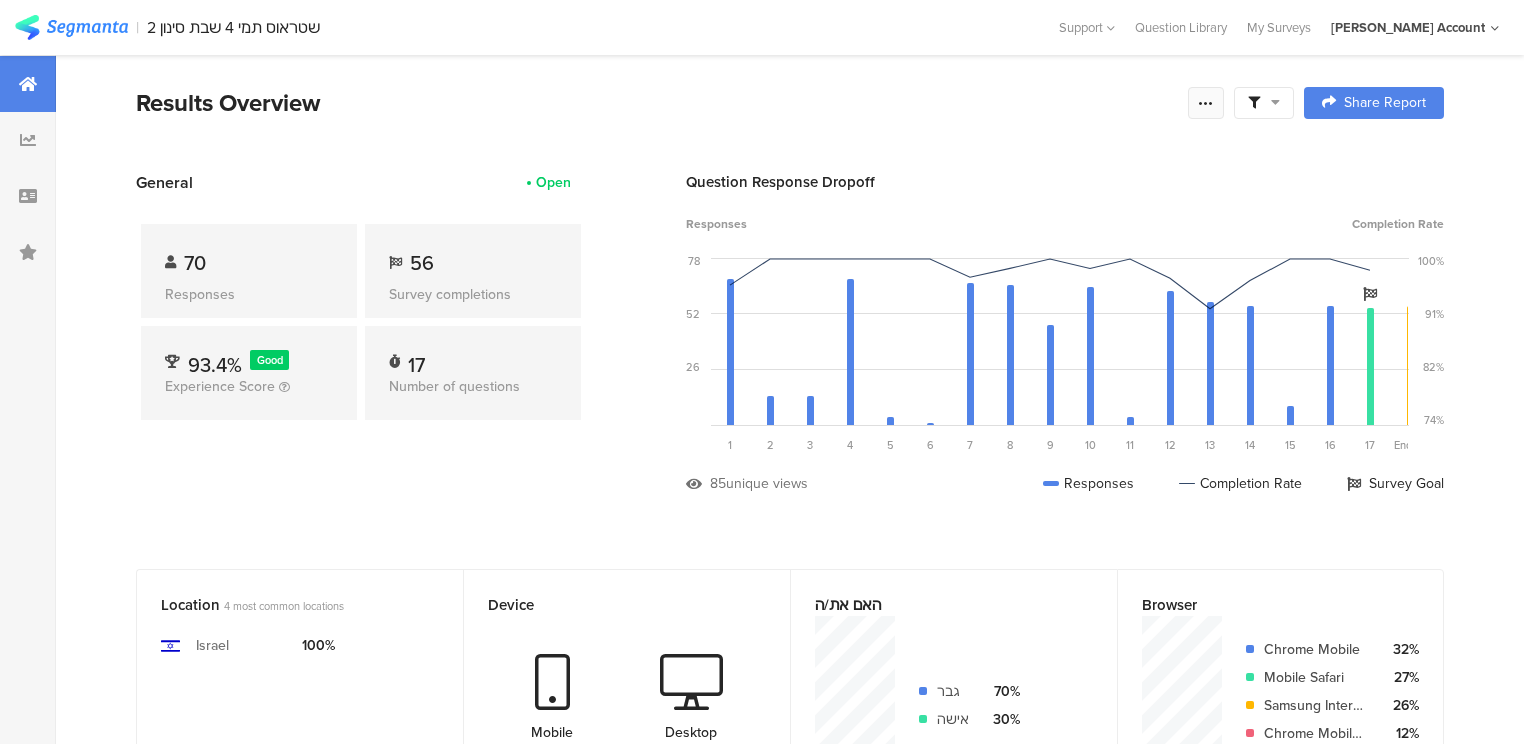click at bounding box center (1206, 103) 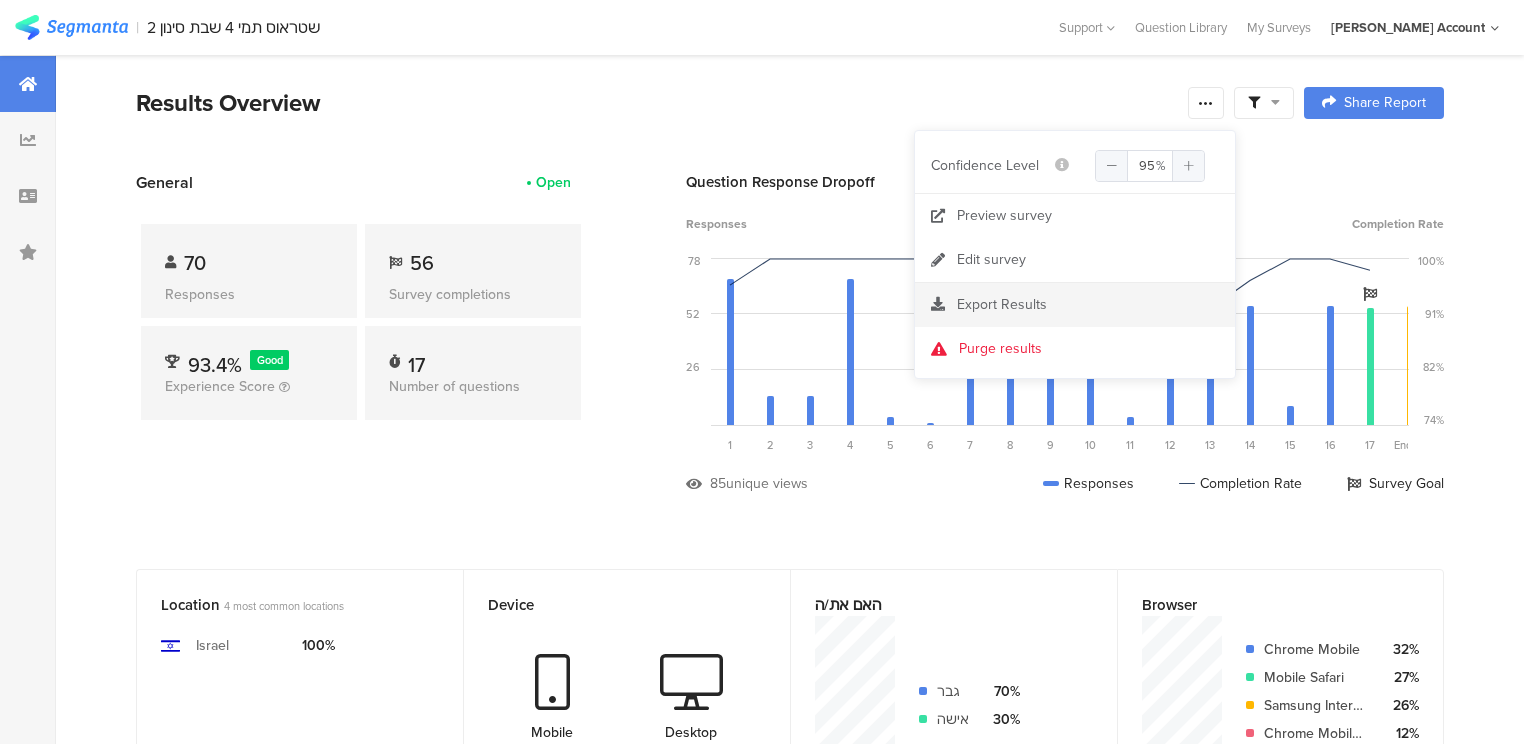 click on "Export Results" at bounding box center [1002, 304] 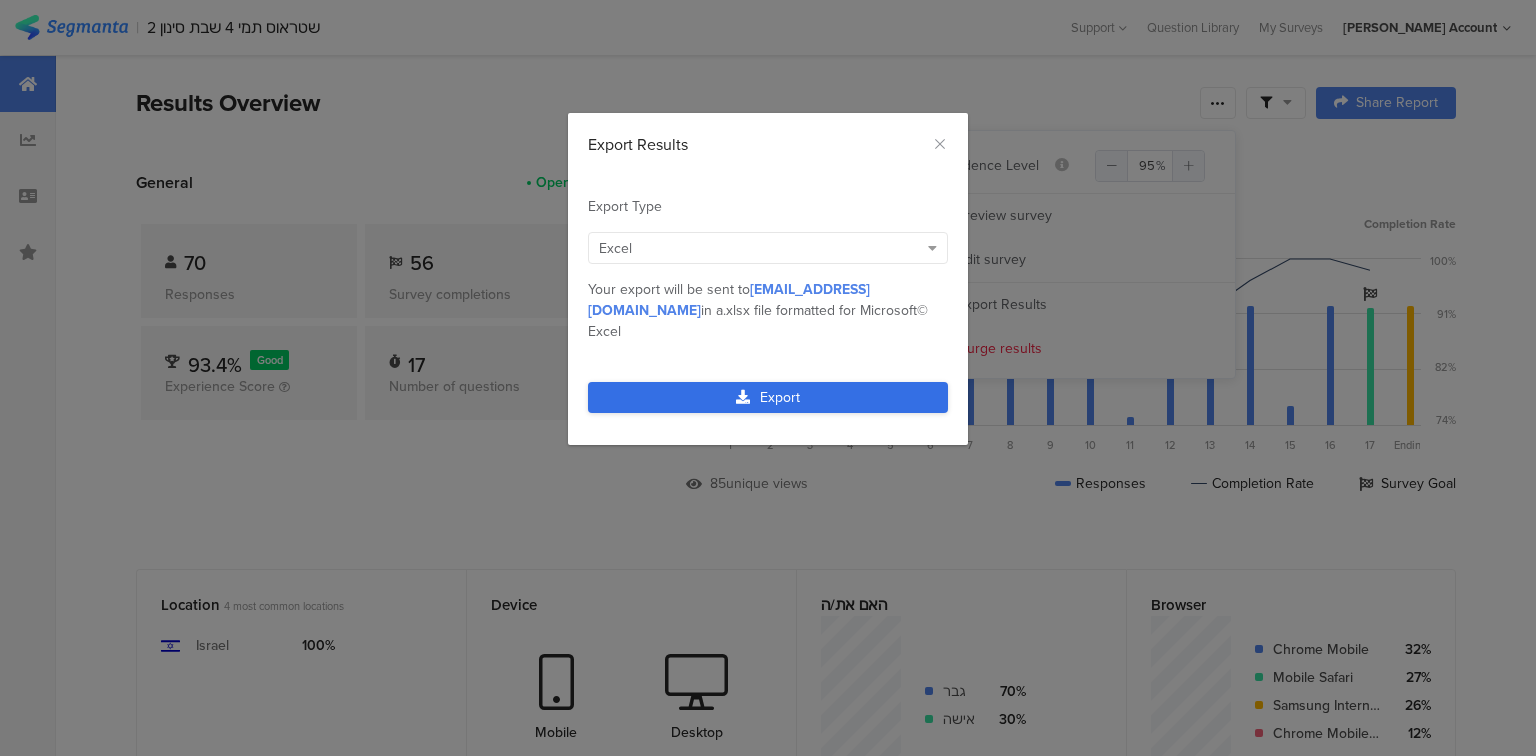 click on "Export" at bounding box center [768, 397] 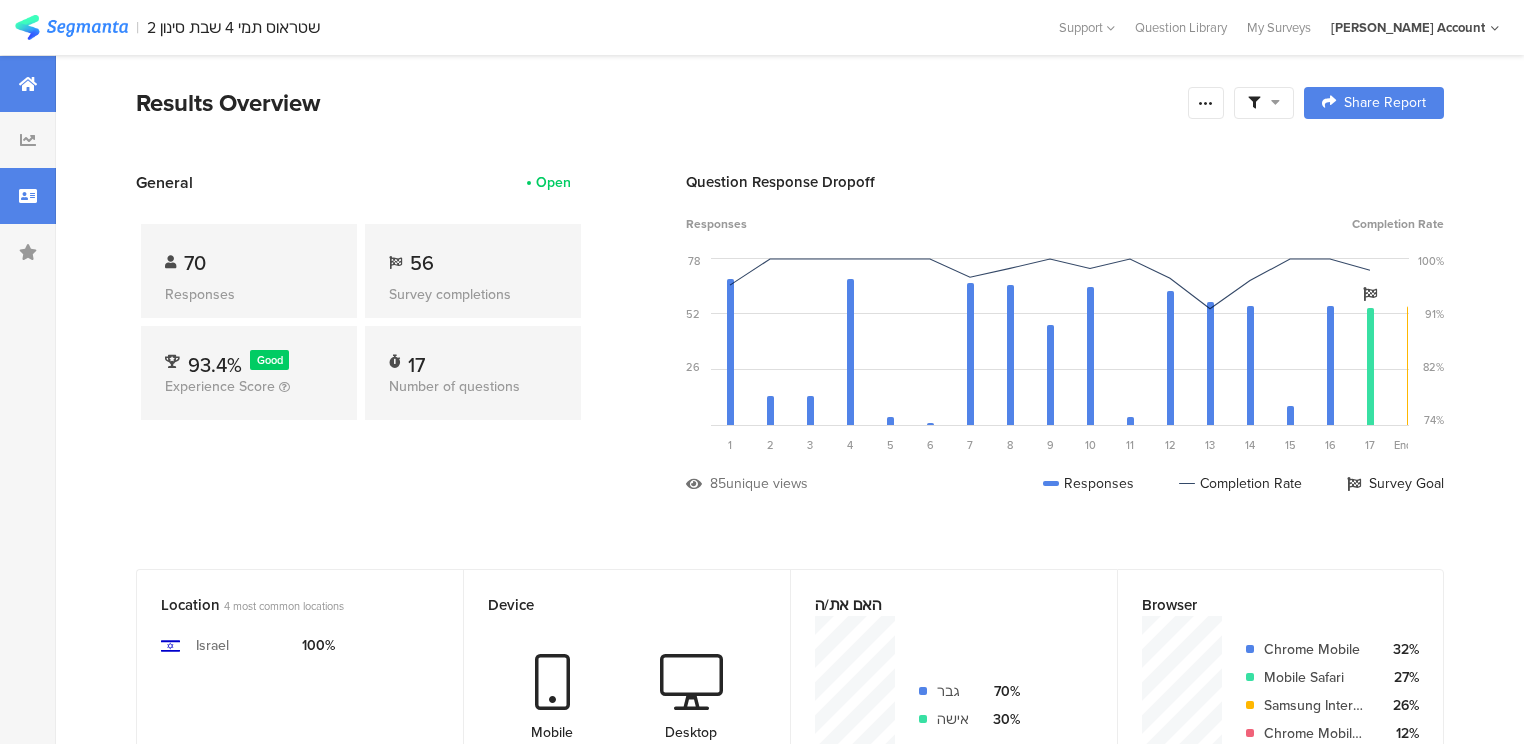 click at bounding box center (28, 196) 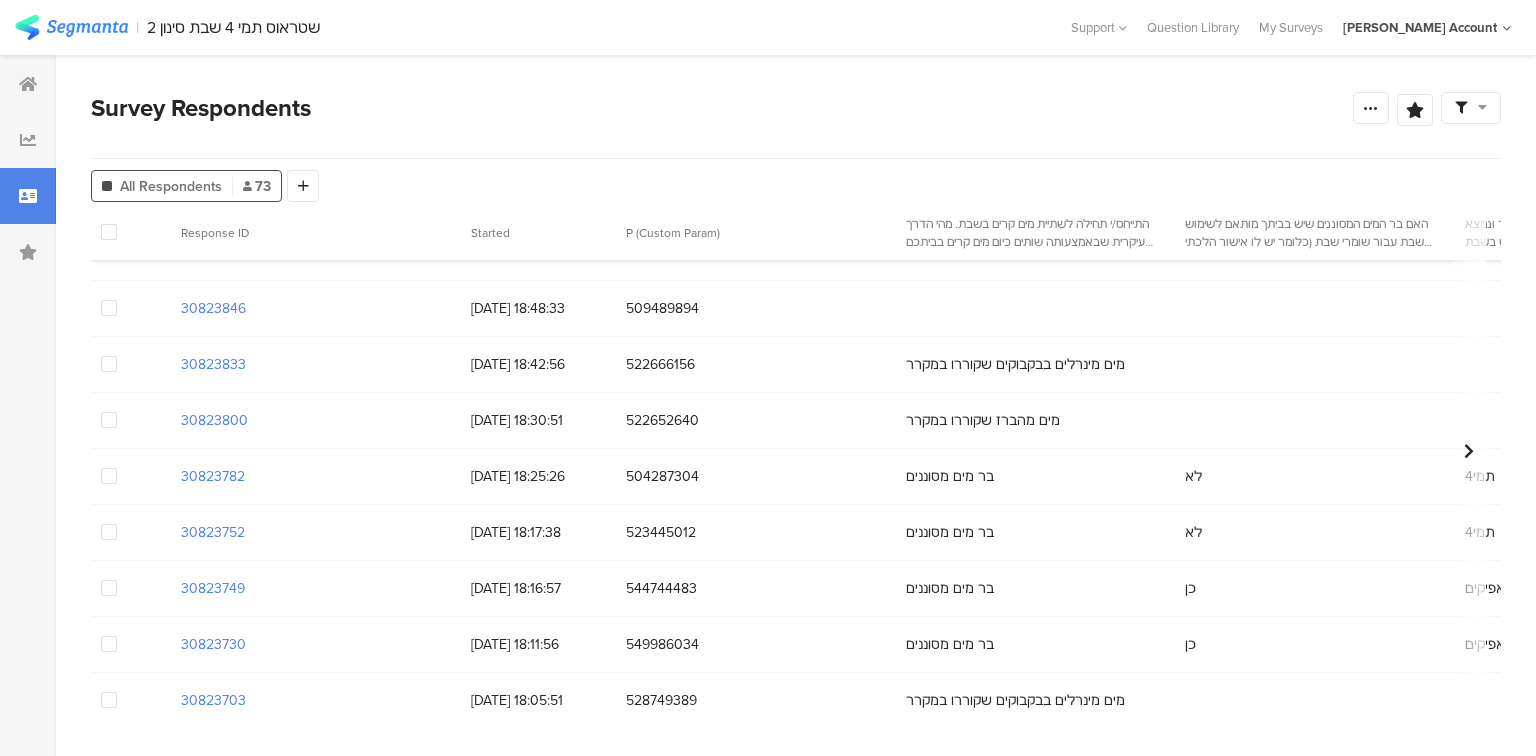 scroll, scrollTop: 320, scrollLeft: 0, axis: vertical 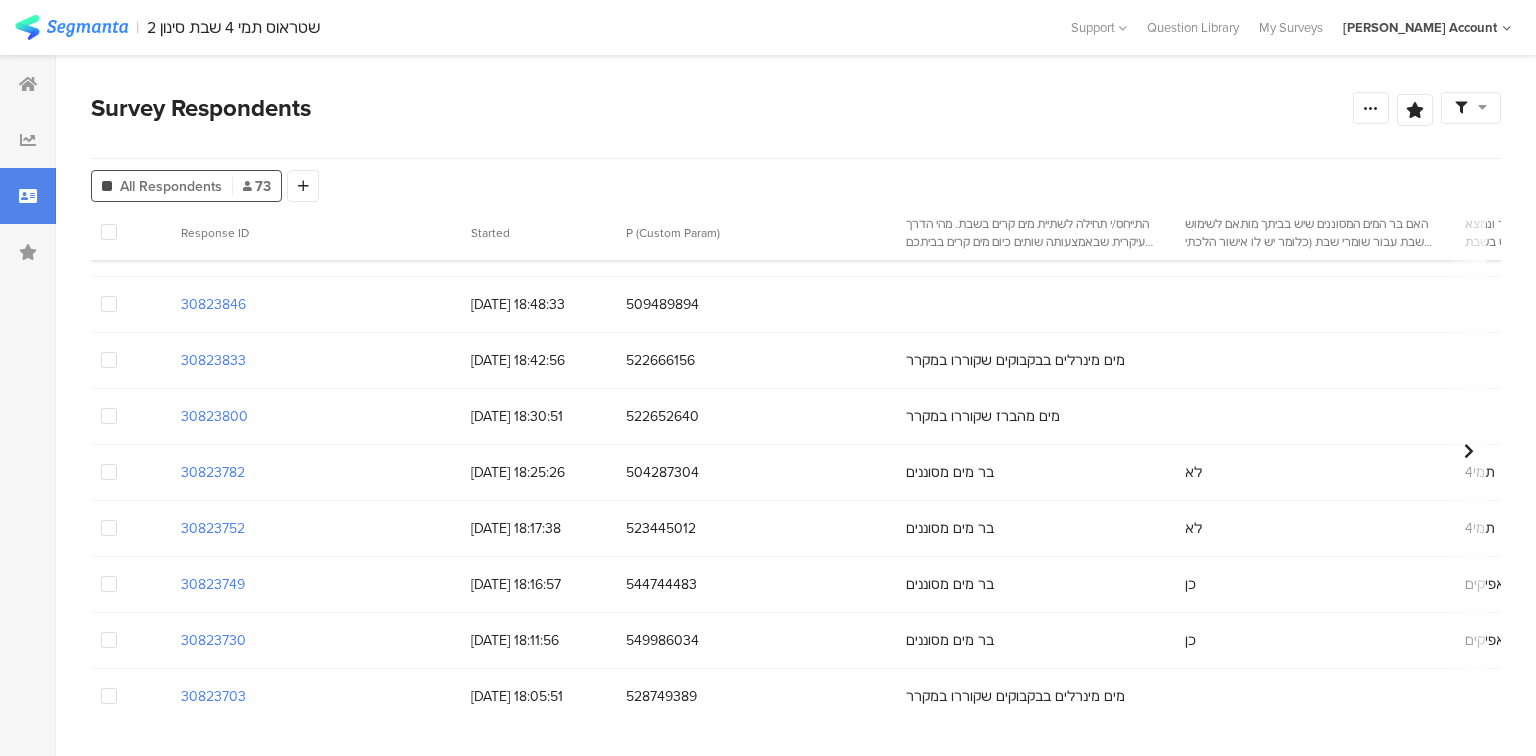 click at bounding box center [109, 304] 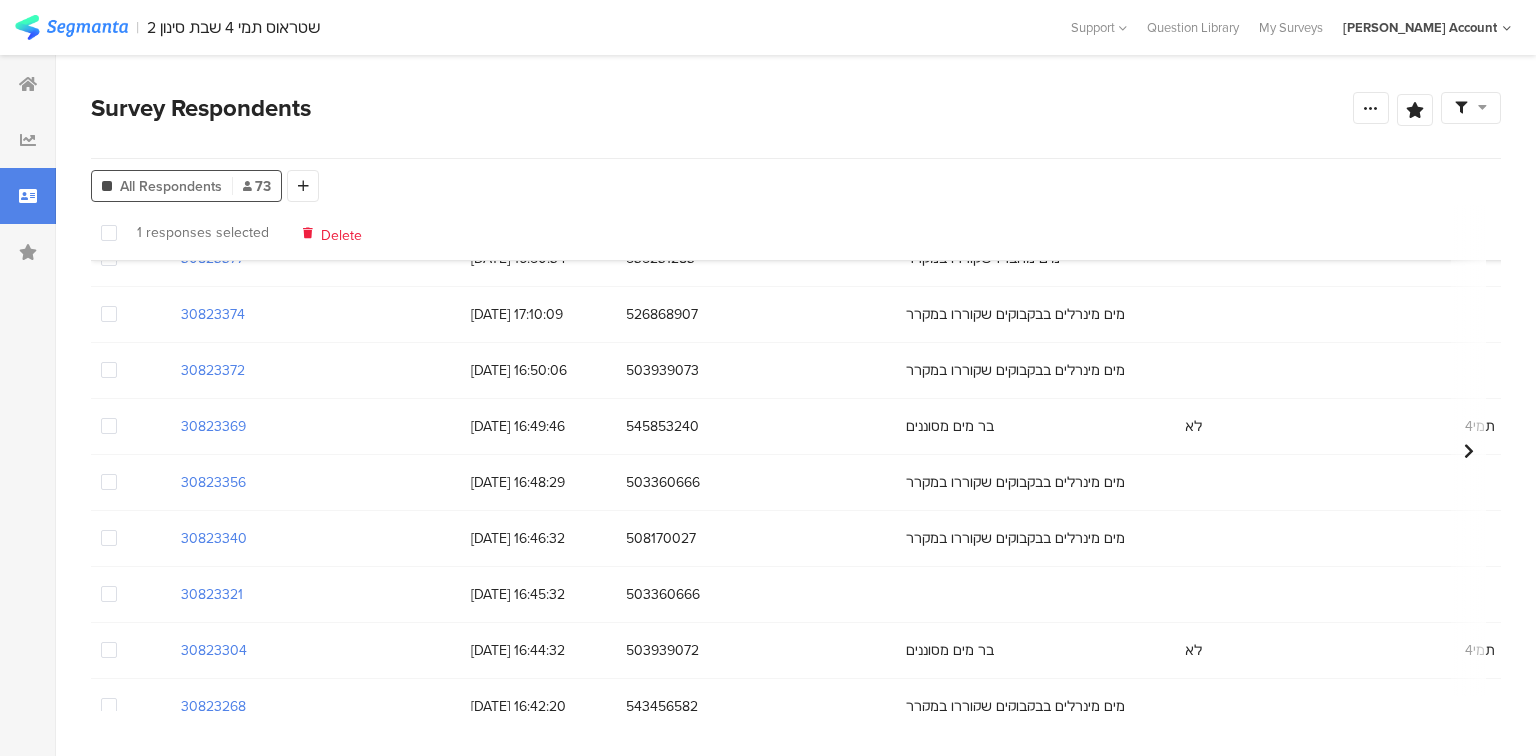 scroll, scrollTop: 2080, scrollLeft: 0, axis: vertical 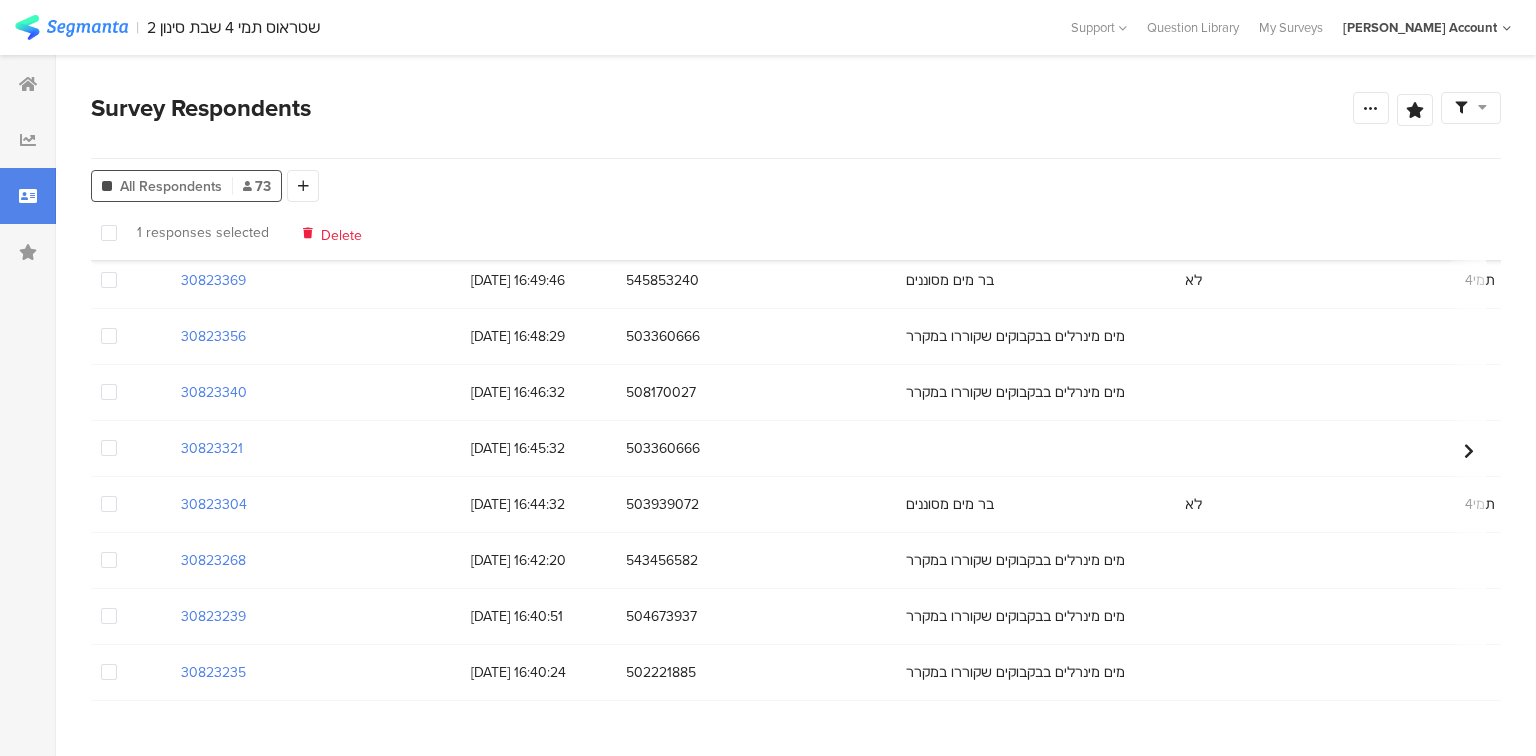 click at bounding box center [109, 448] 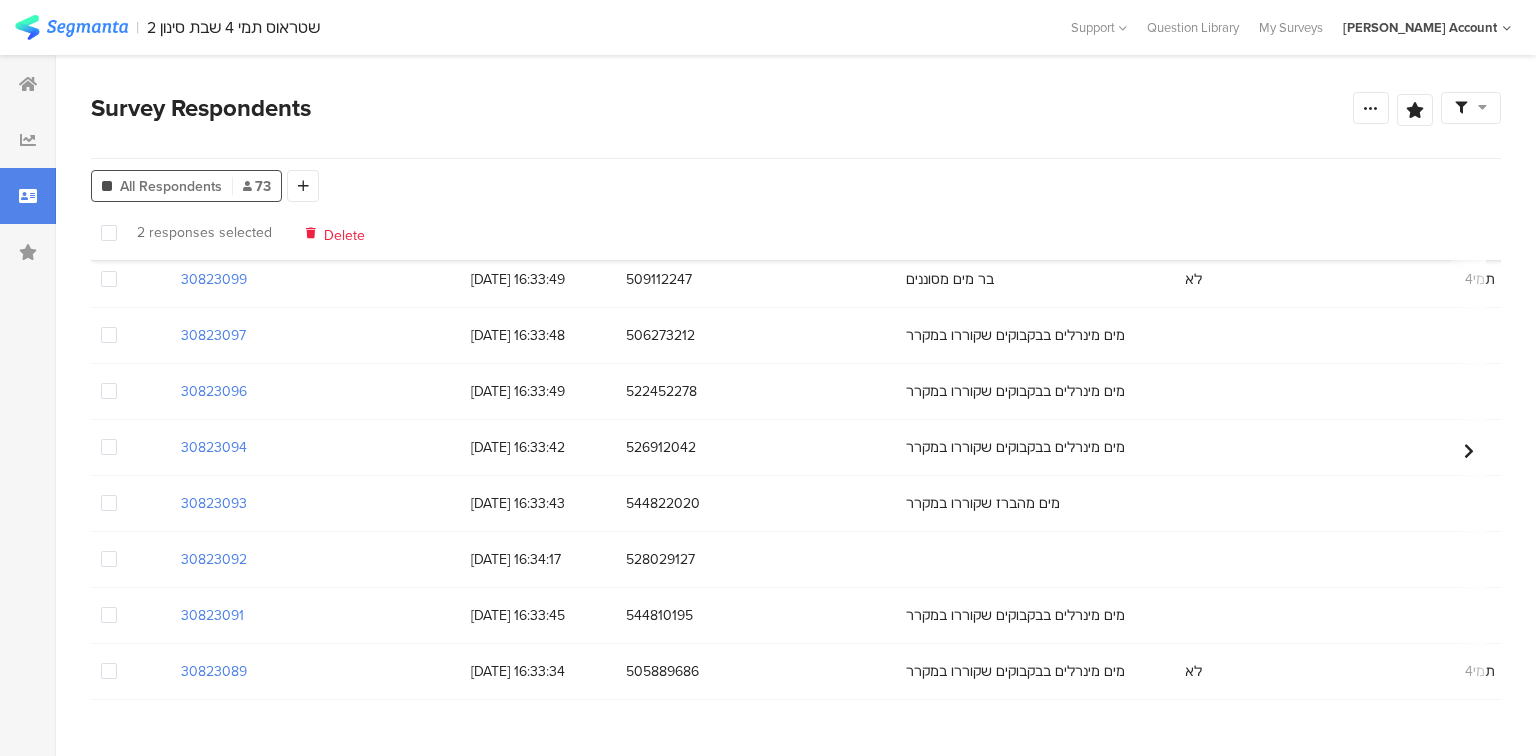 scroll, scrollTop: 3600, scrollLeft: 0, axis: vertical 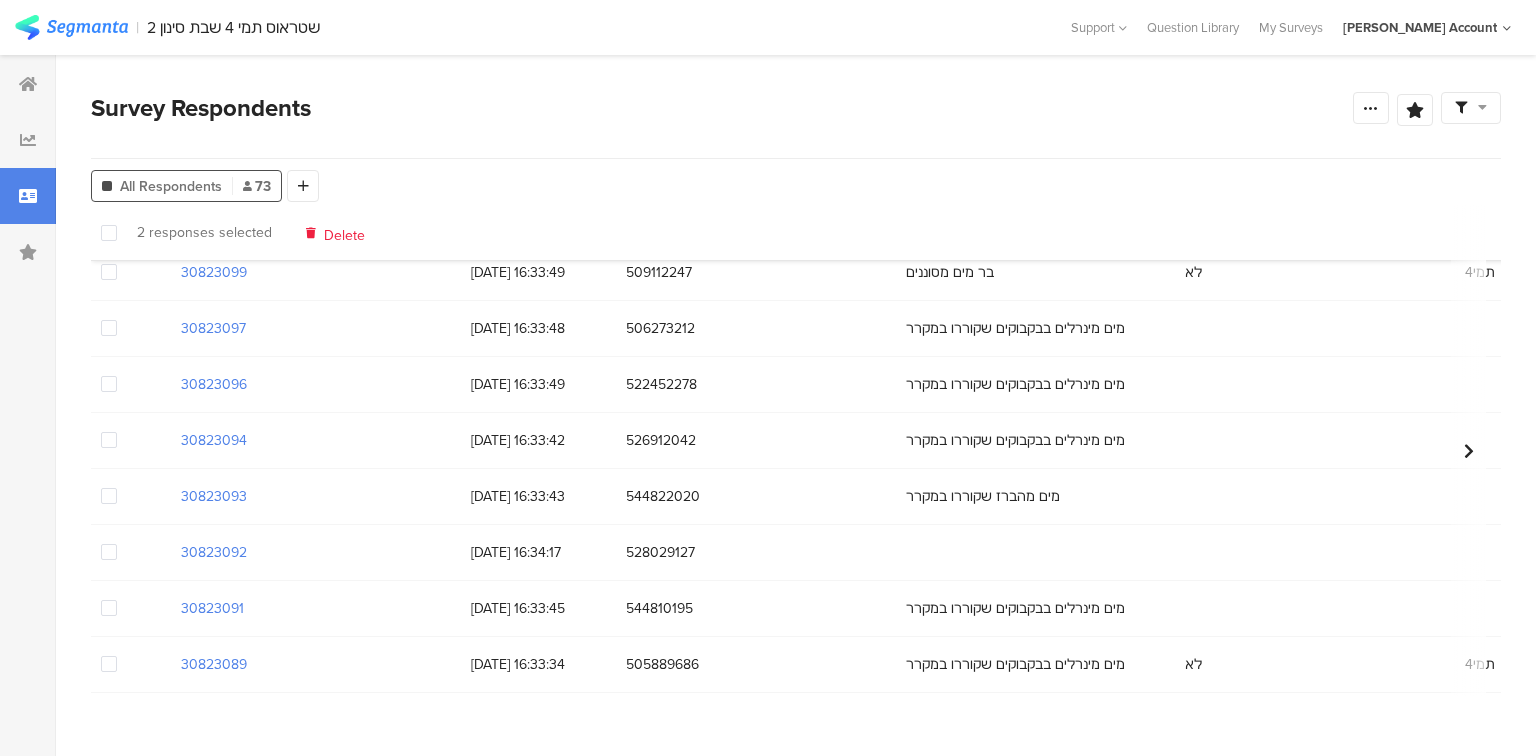 click at bounding box center (109, 552) 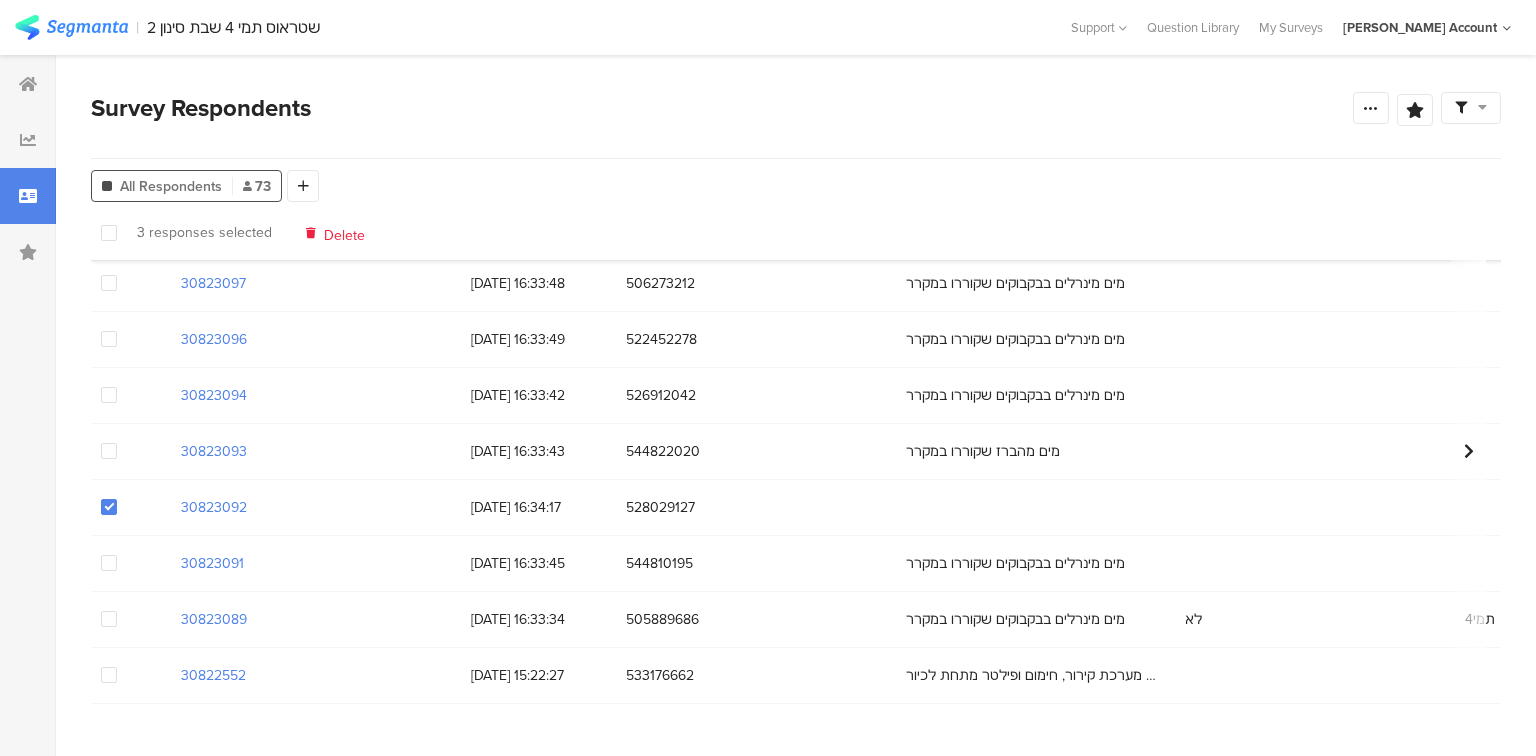 scroll, scrollTop: 3669, scrollLeft: 0, axis: vertical 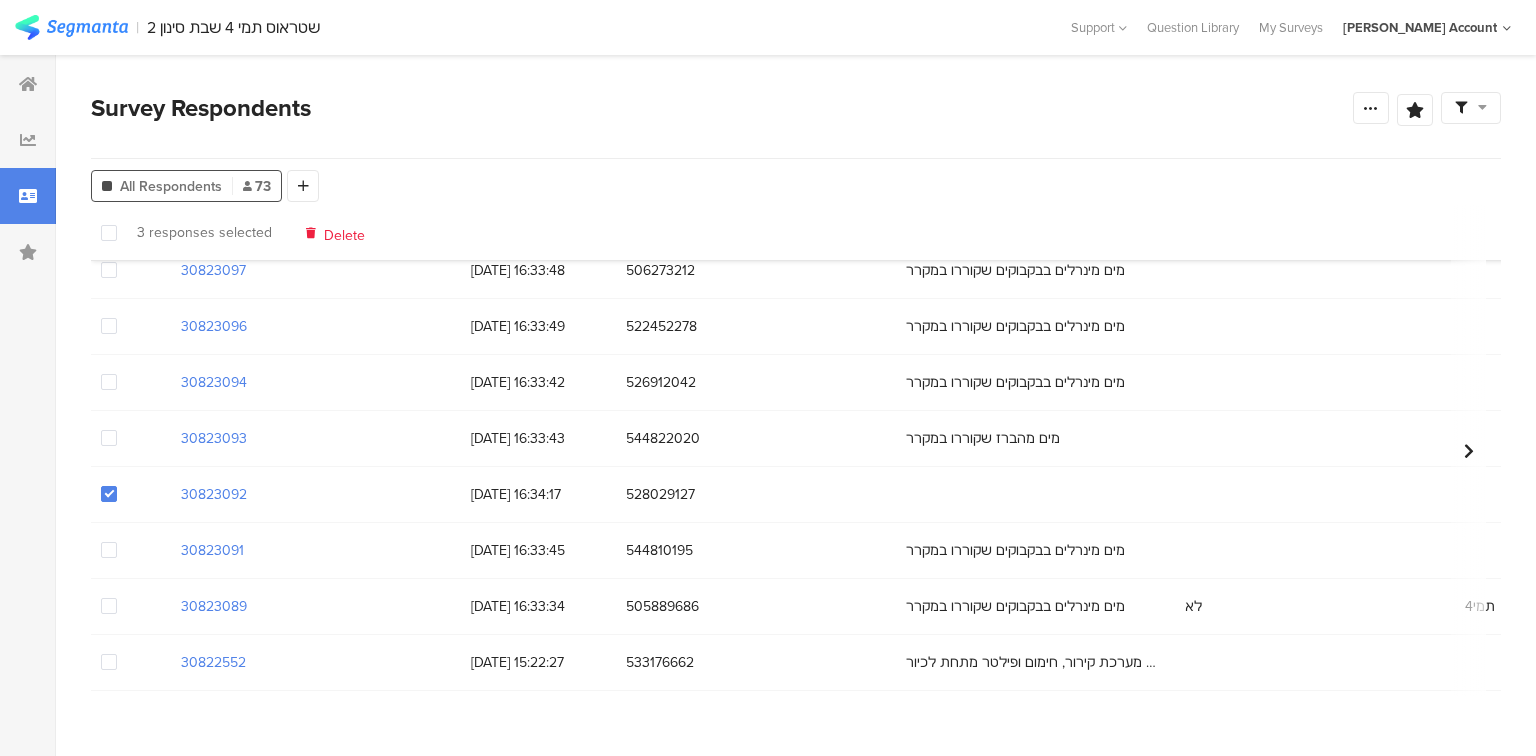 click on "Delete" at bounding box center (344, 232) 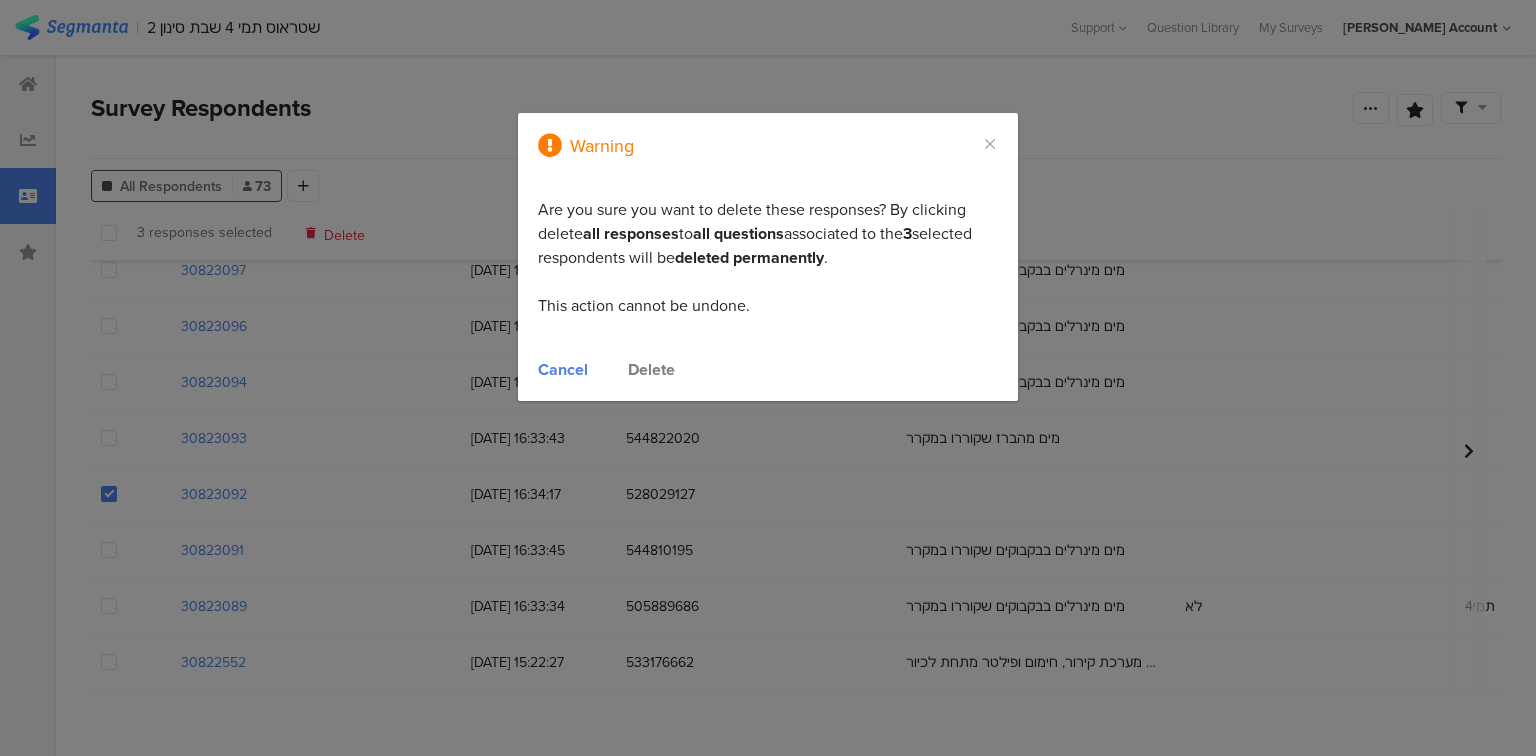 click on "Delete" at bounding box center [651, 369] 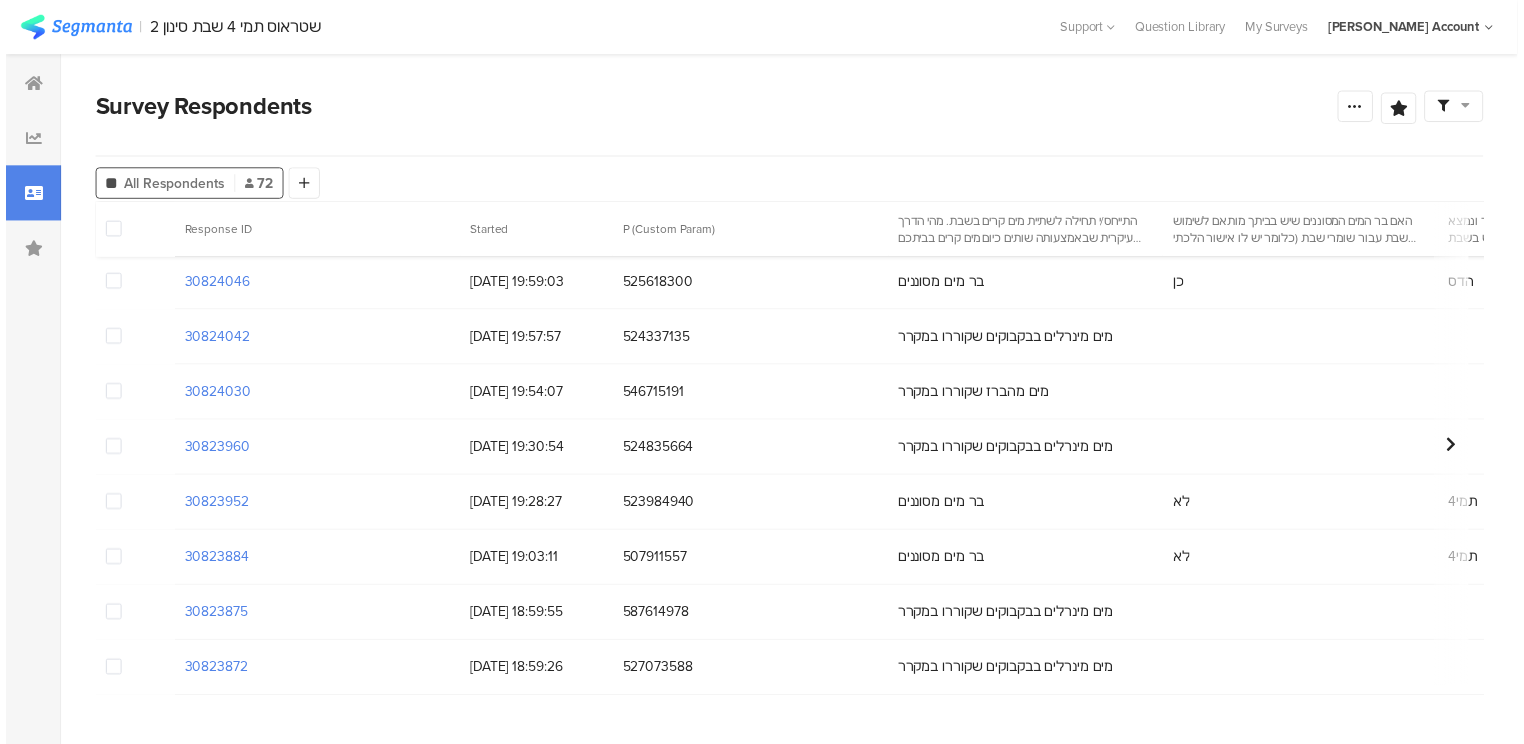 scroll, scrollTop: 0, scrollLeft: 0, axis: both 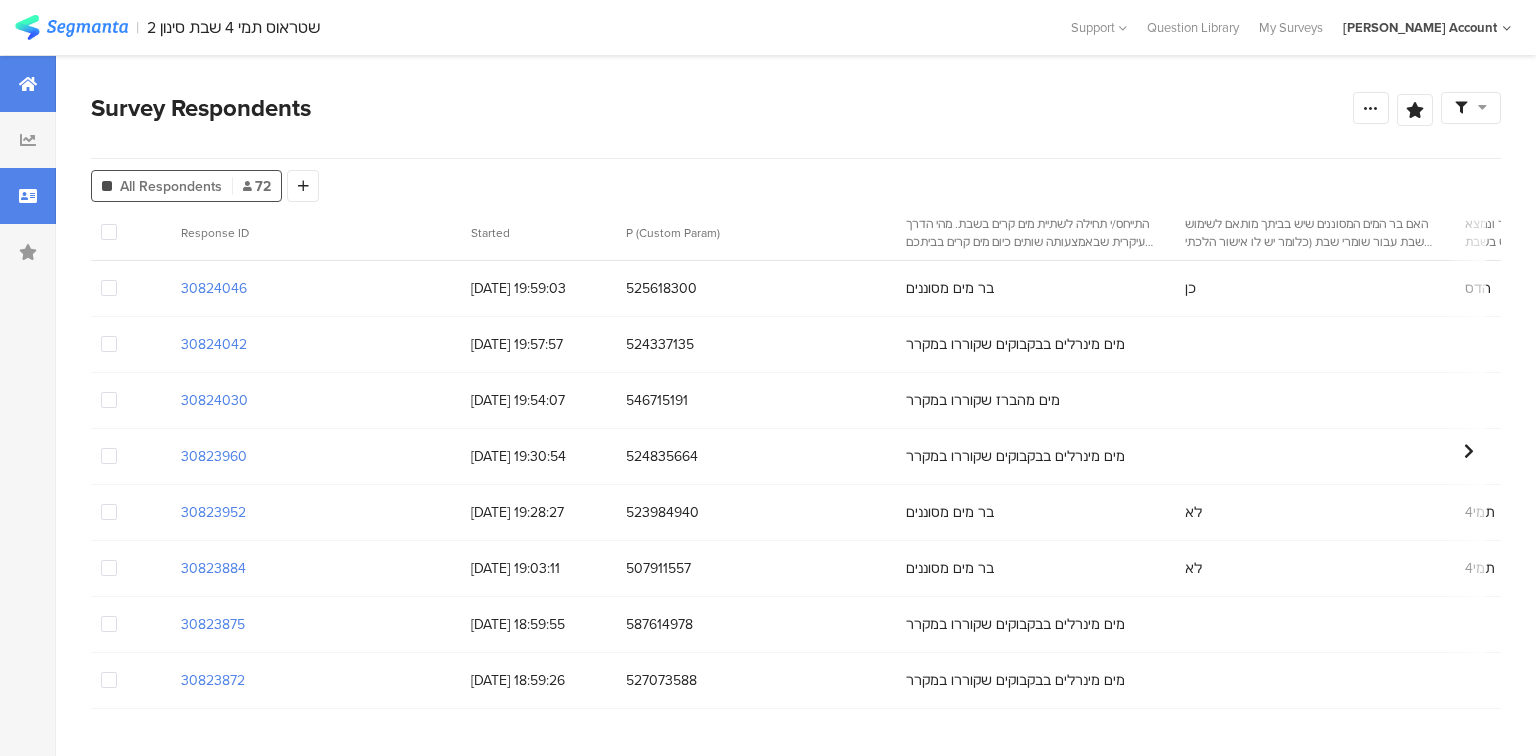 click at bounding box center (28, 84) 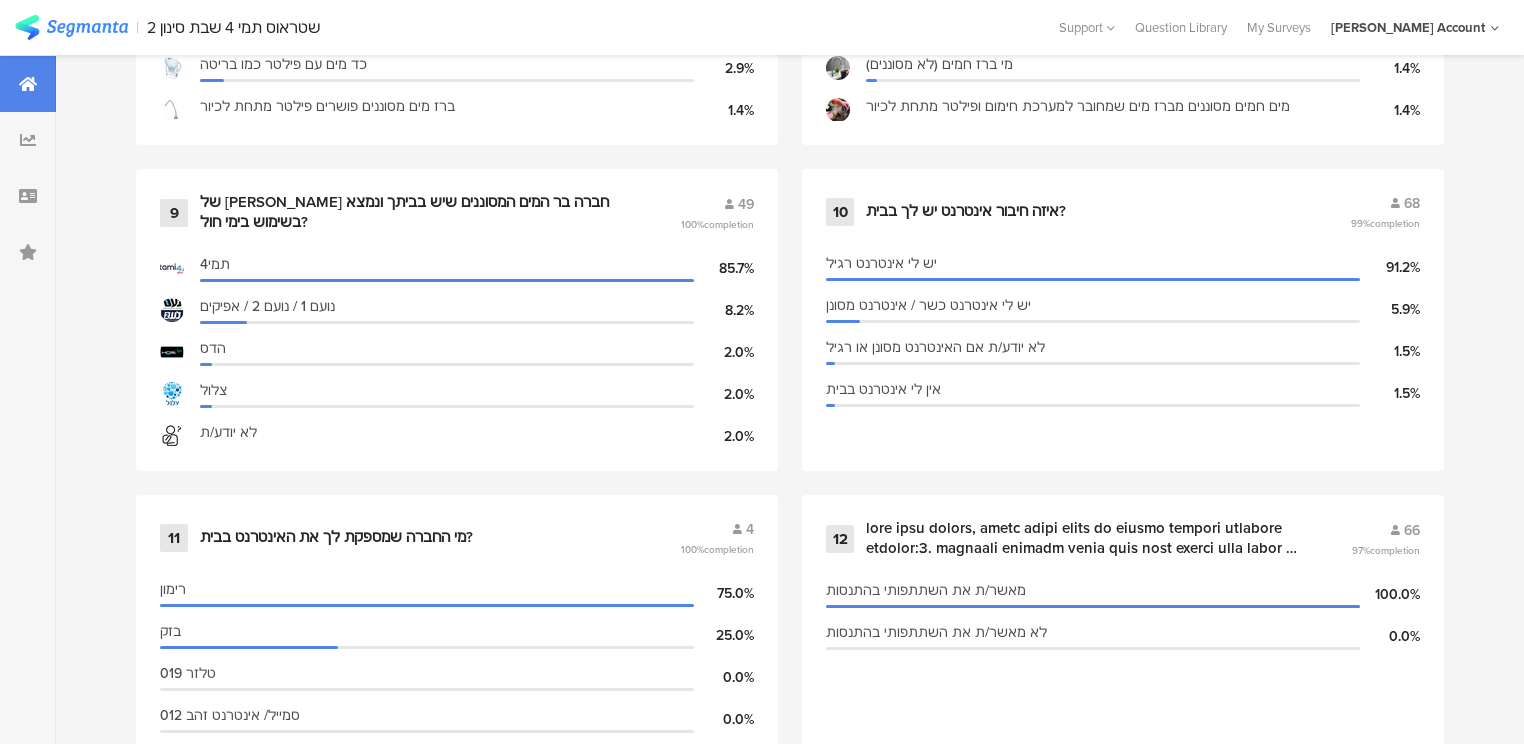scroll, scrollTop: 2160, scrollLeft: 0, axis: vertical 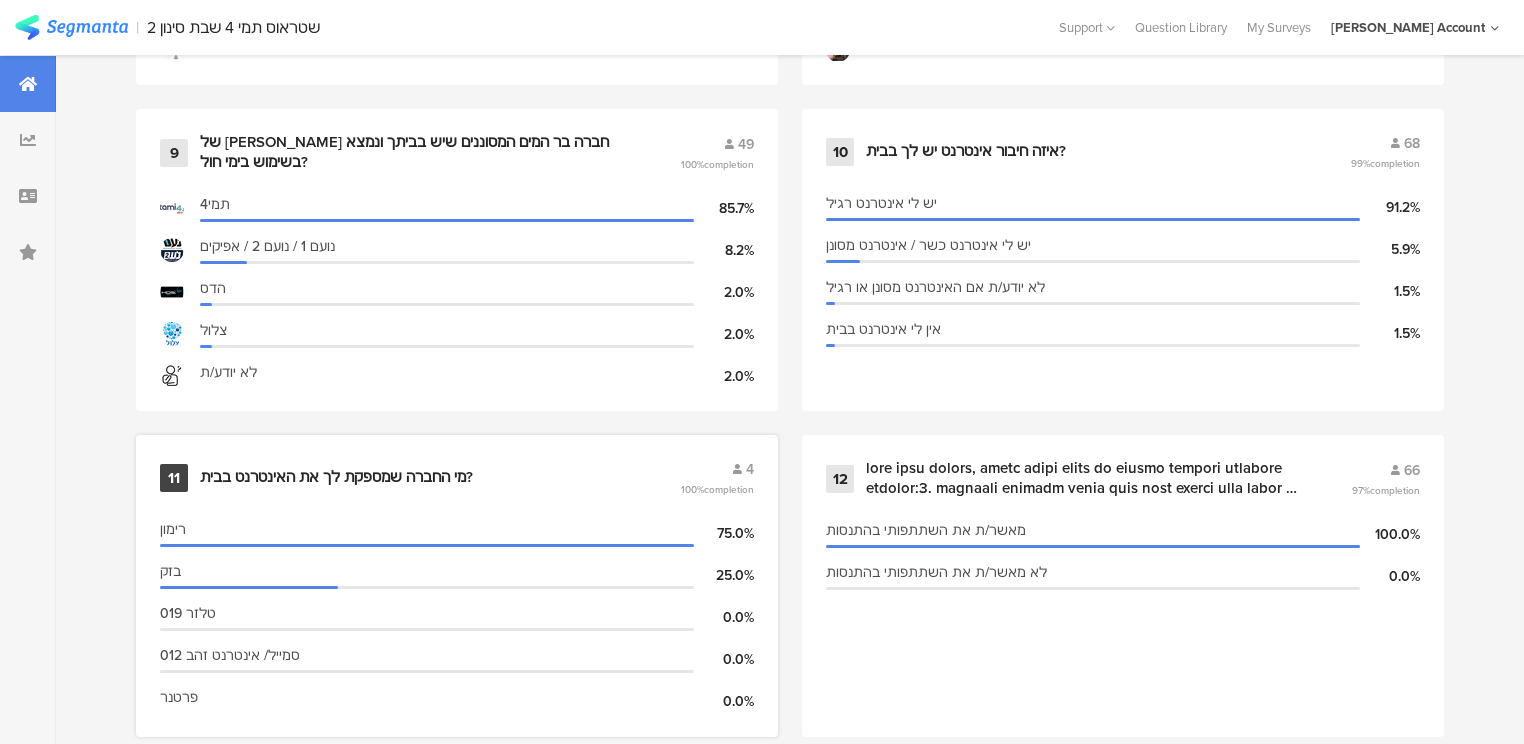 click on "מי החברה שמספקת לך את האינטרנט בבית?" at bounding box center (336, 478) 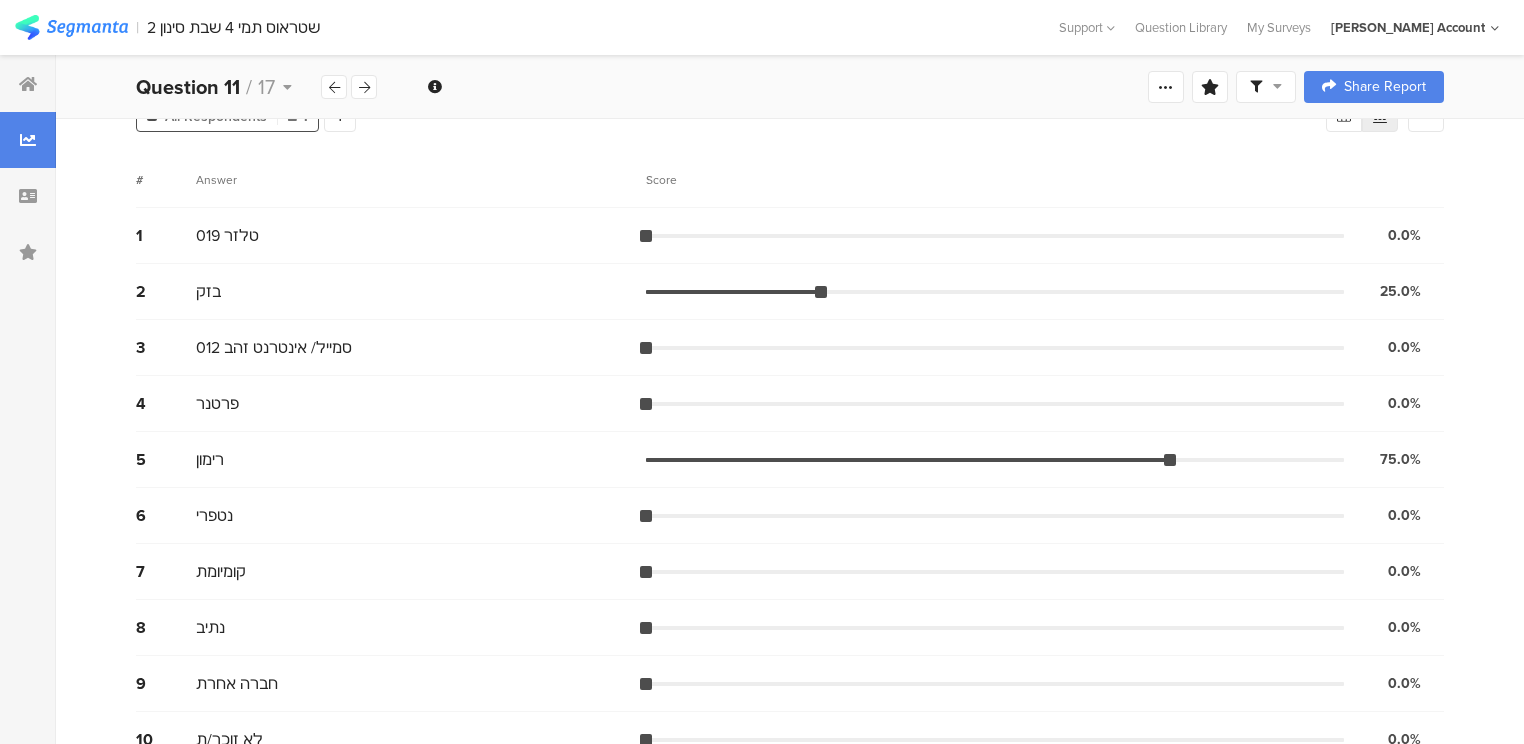 scroll, scrollTop: 191, scrollLeft: 0, axis: vertical 